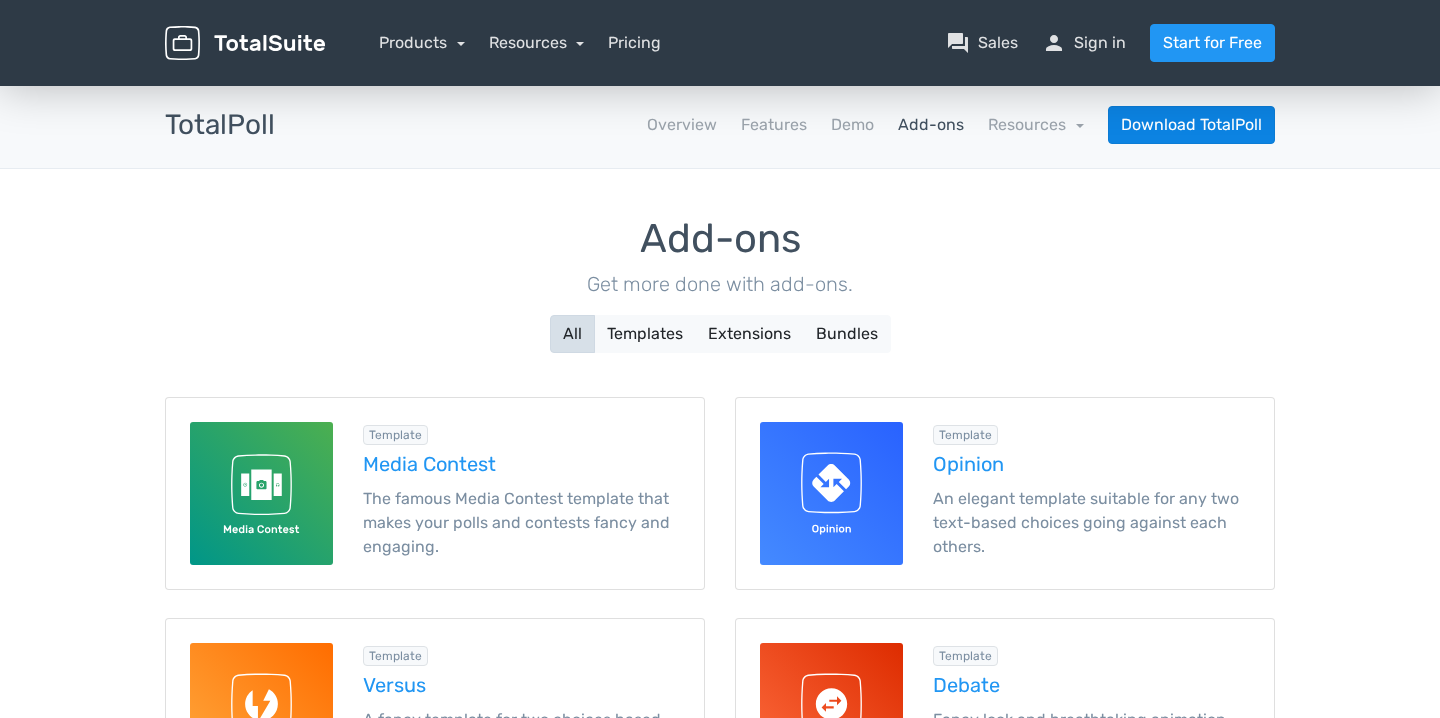 scroll, scrollTop: 0, scrollLeft: 0, axis: both 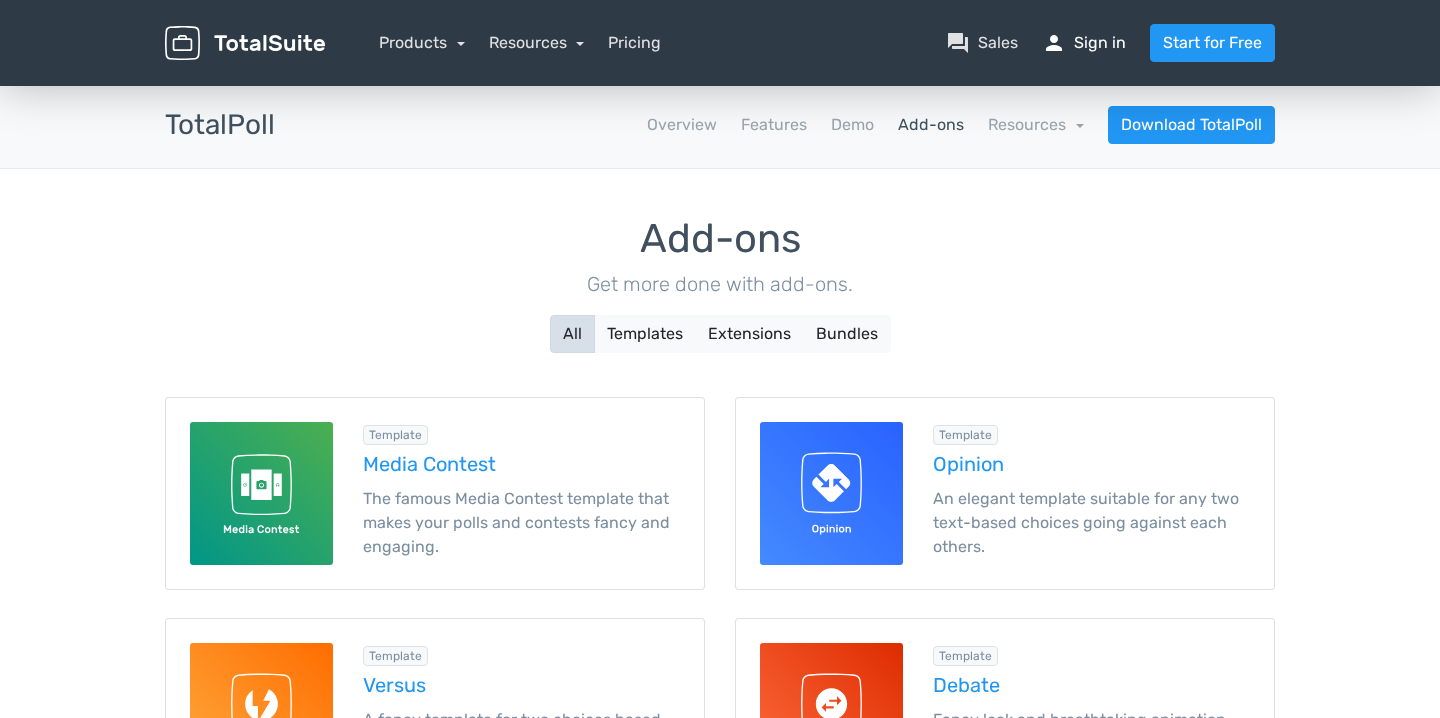 click on "person Sign in" at bounding box center (1084, 43) 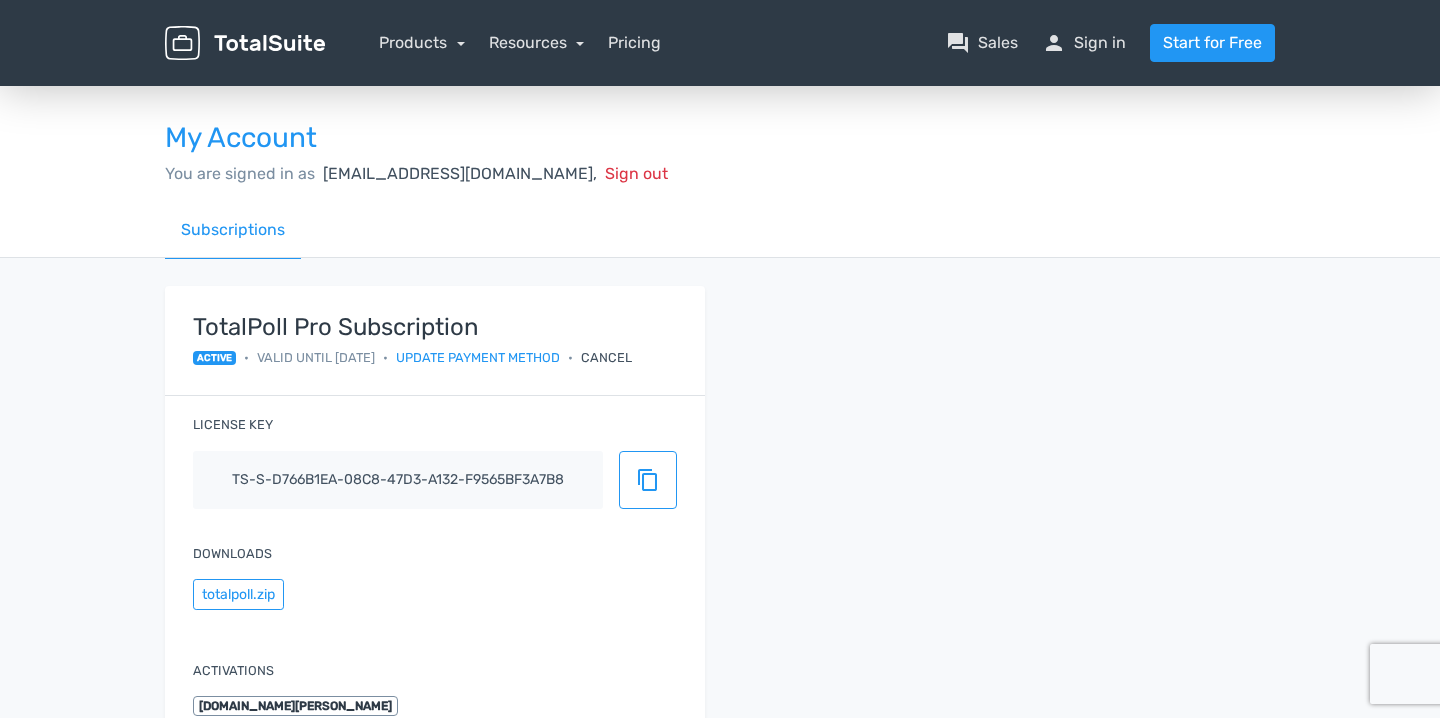 scroll, scrollTop: 0, scrollLeft: 0, axis: both 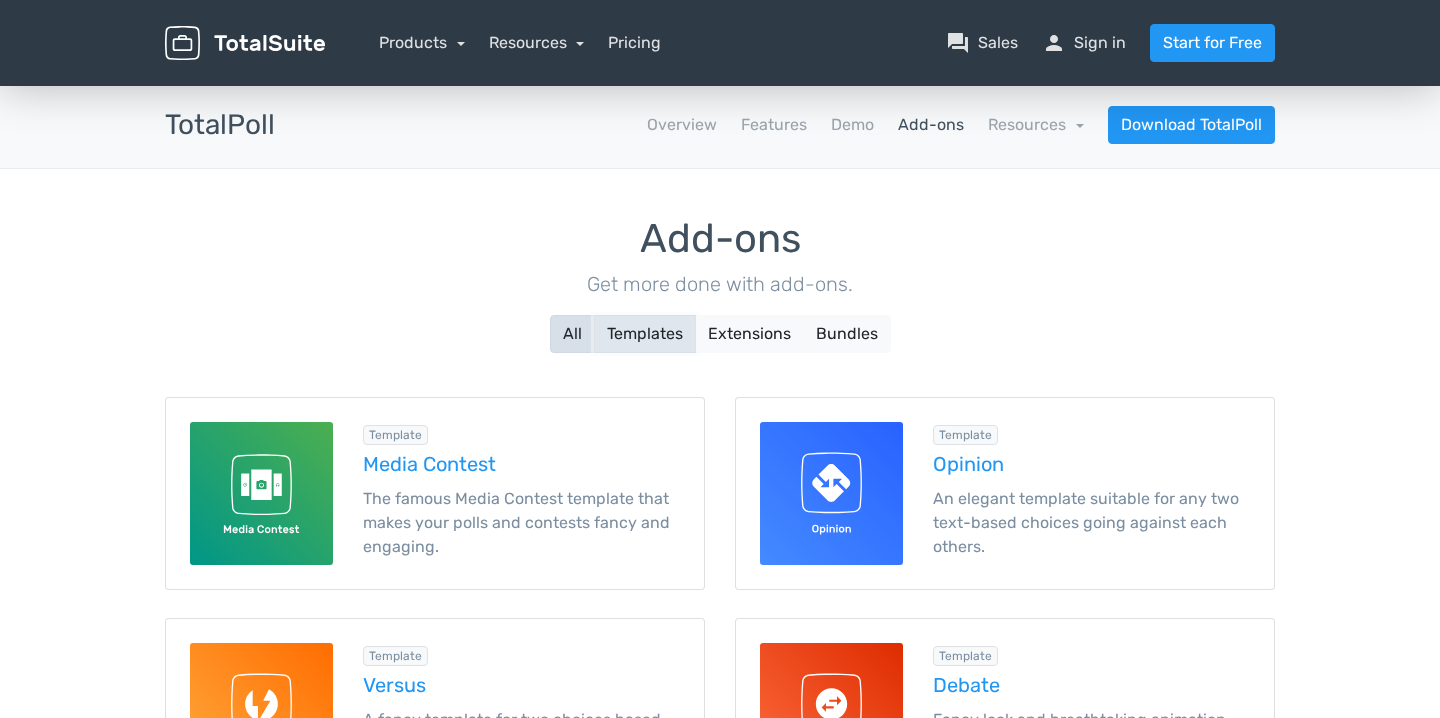 click on "Templates" at bounding box center (645, 334) 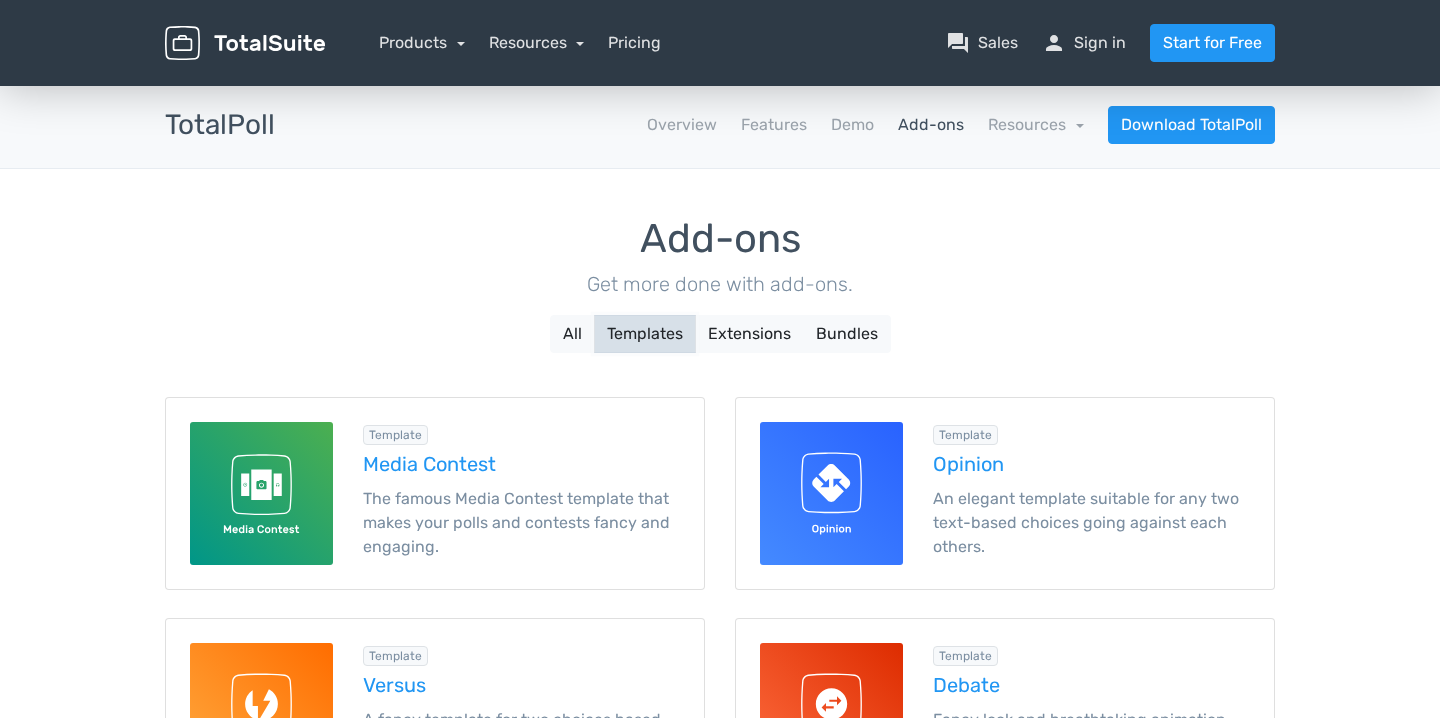 click on "Templates" at bounding box center (645, 334) 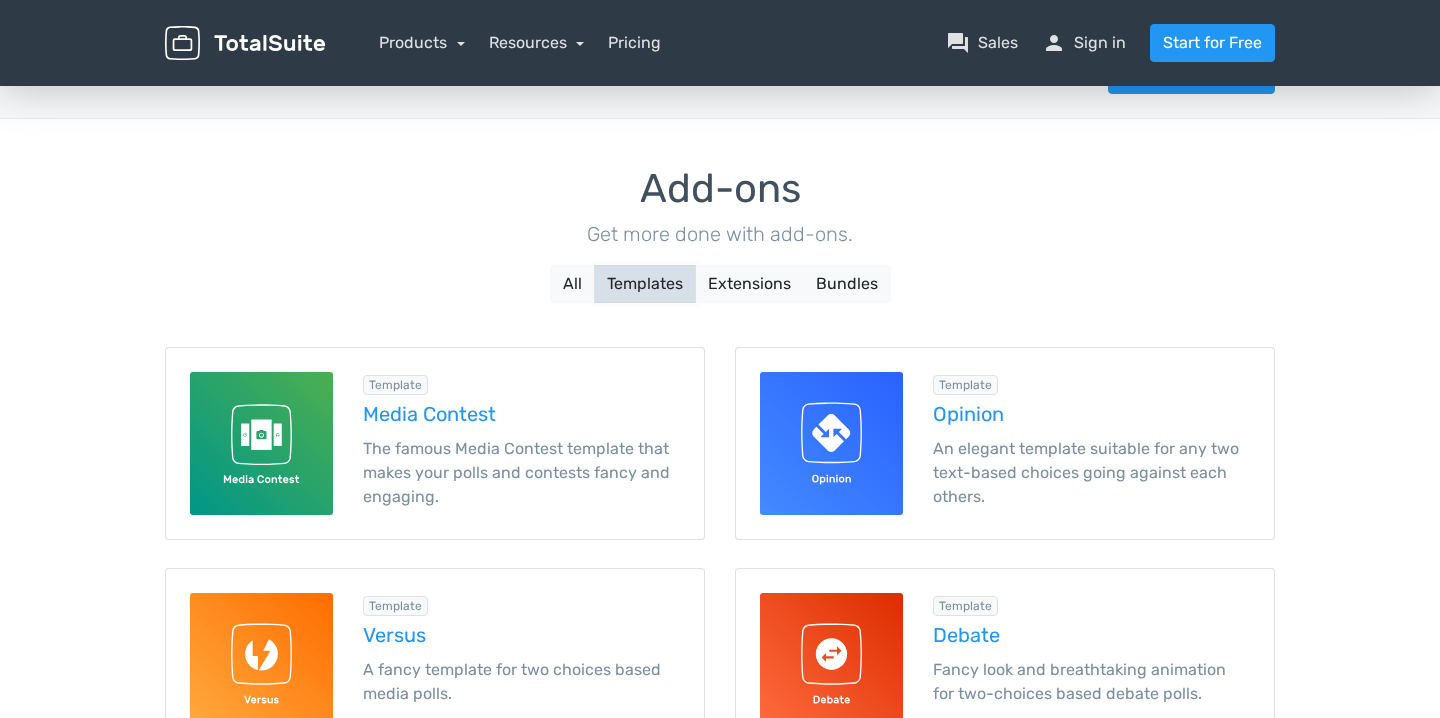 scroll, scrollTop: 79, scrollLeft: 0, axis: vertical 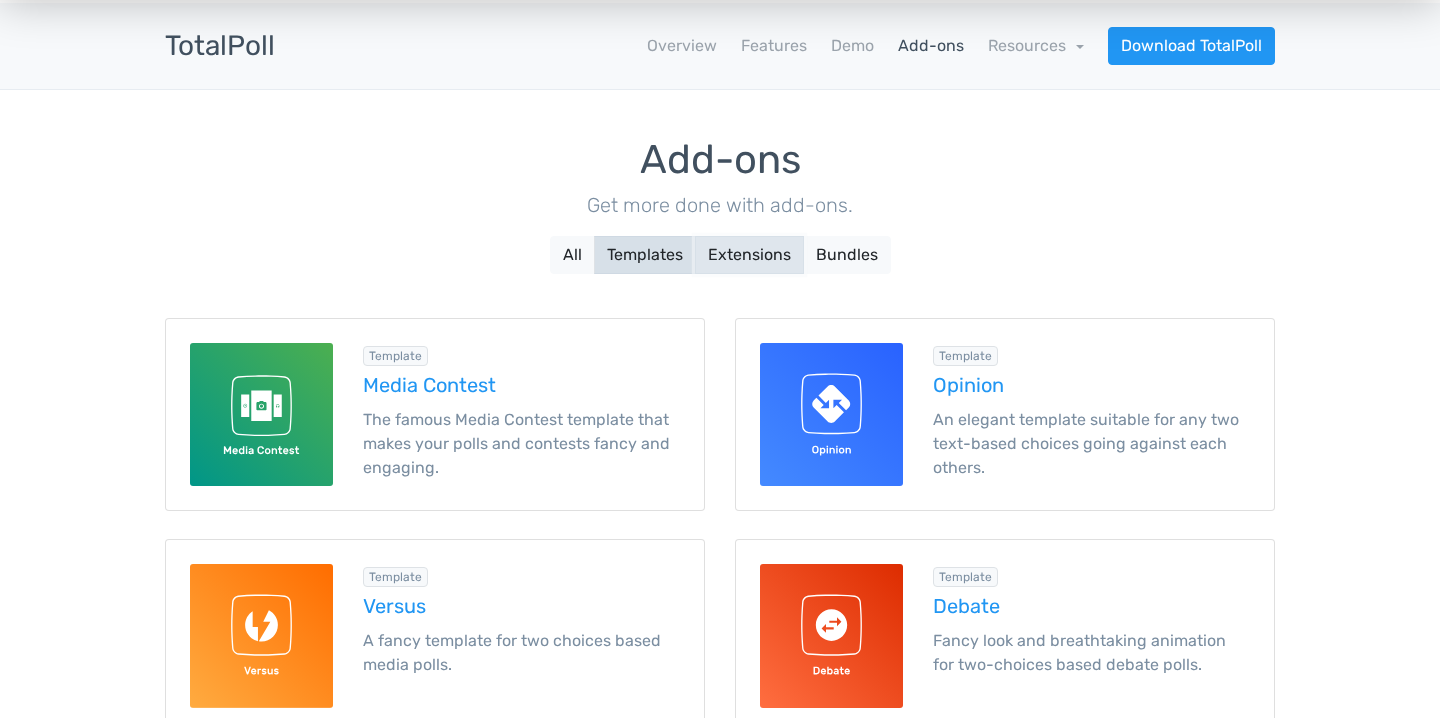 click on "Extensions" at bounding box center (749, 255) 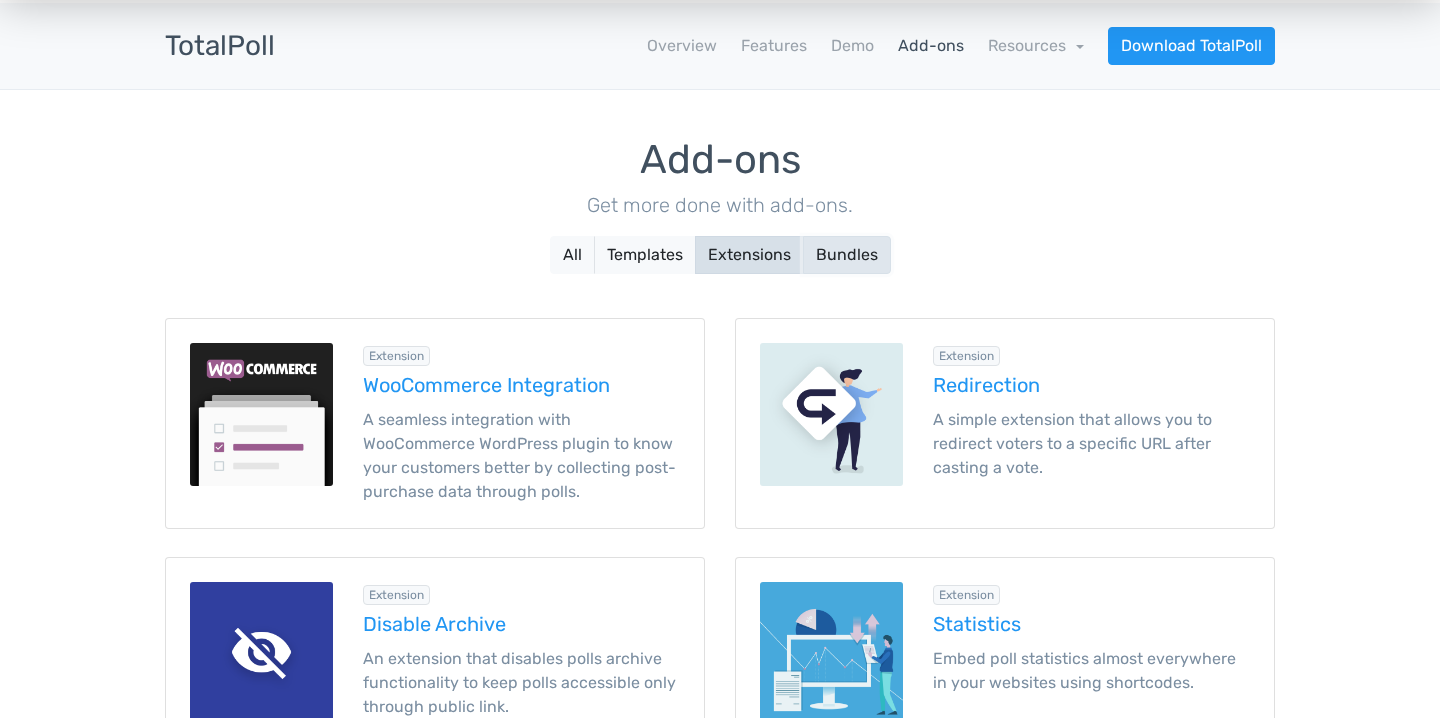 click on "Bundles" at bounding box center (847, 255) 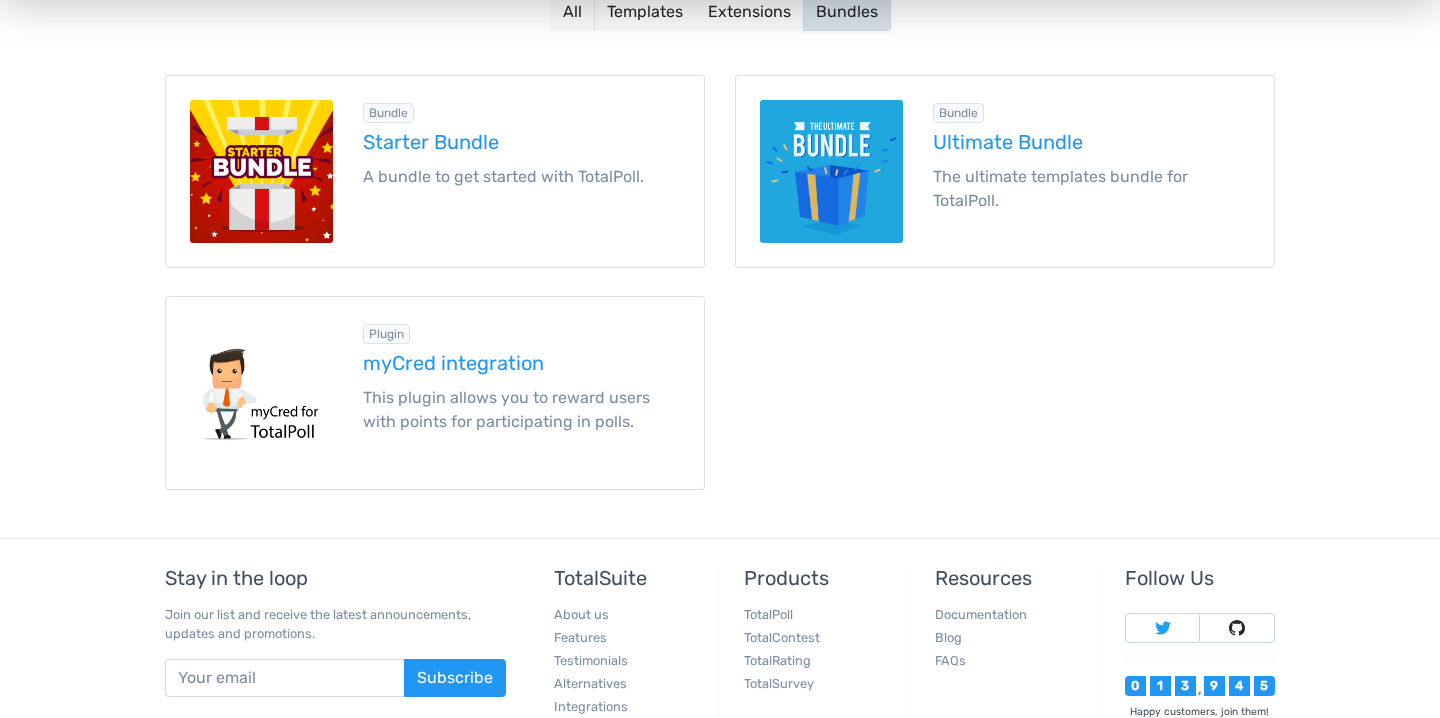 scroll, scrollTop: 325, scrollLeft: 0, axis: vertical 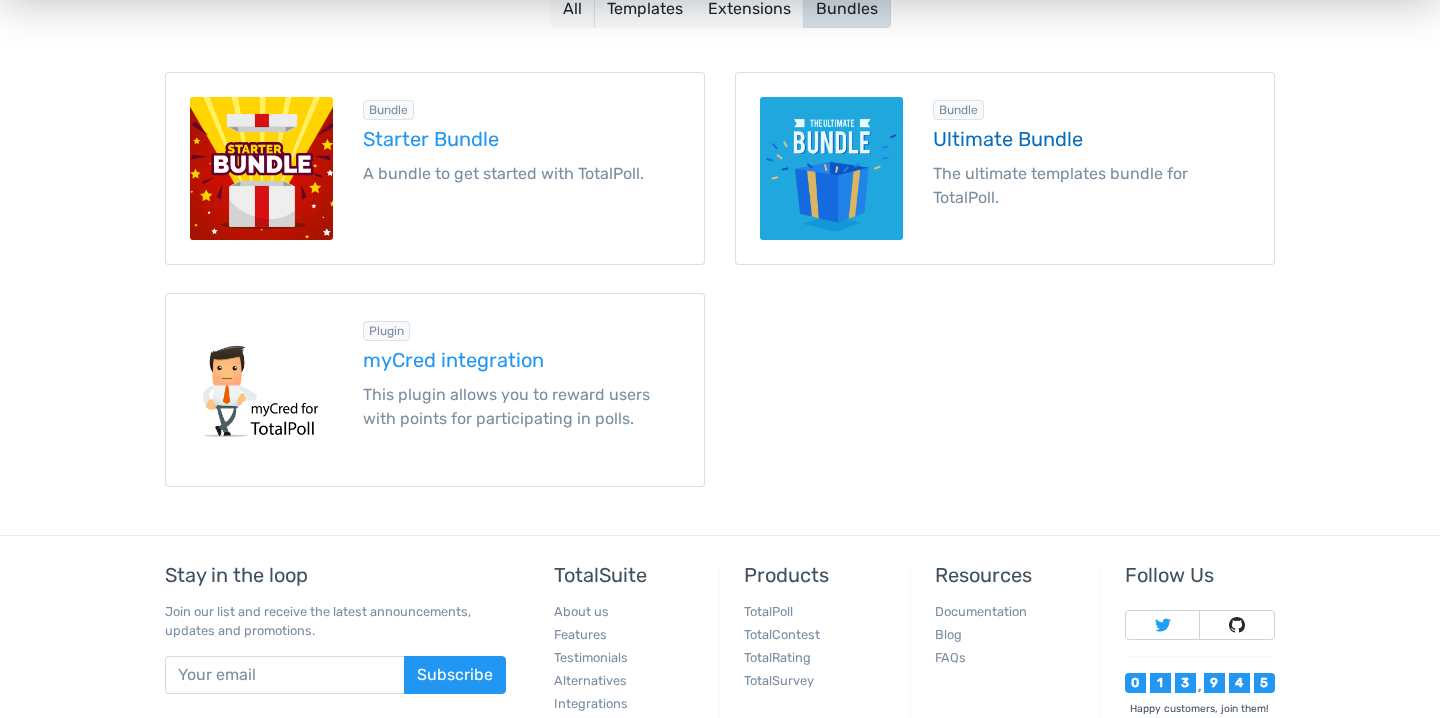 click on "Ultimate Bundle" at bounding box center (1091, 139) 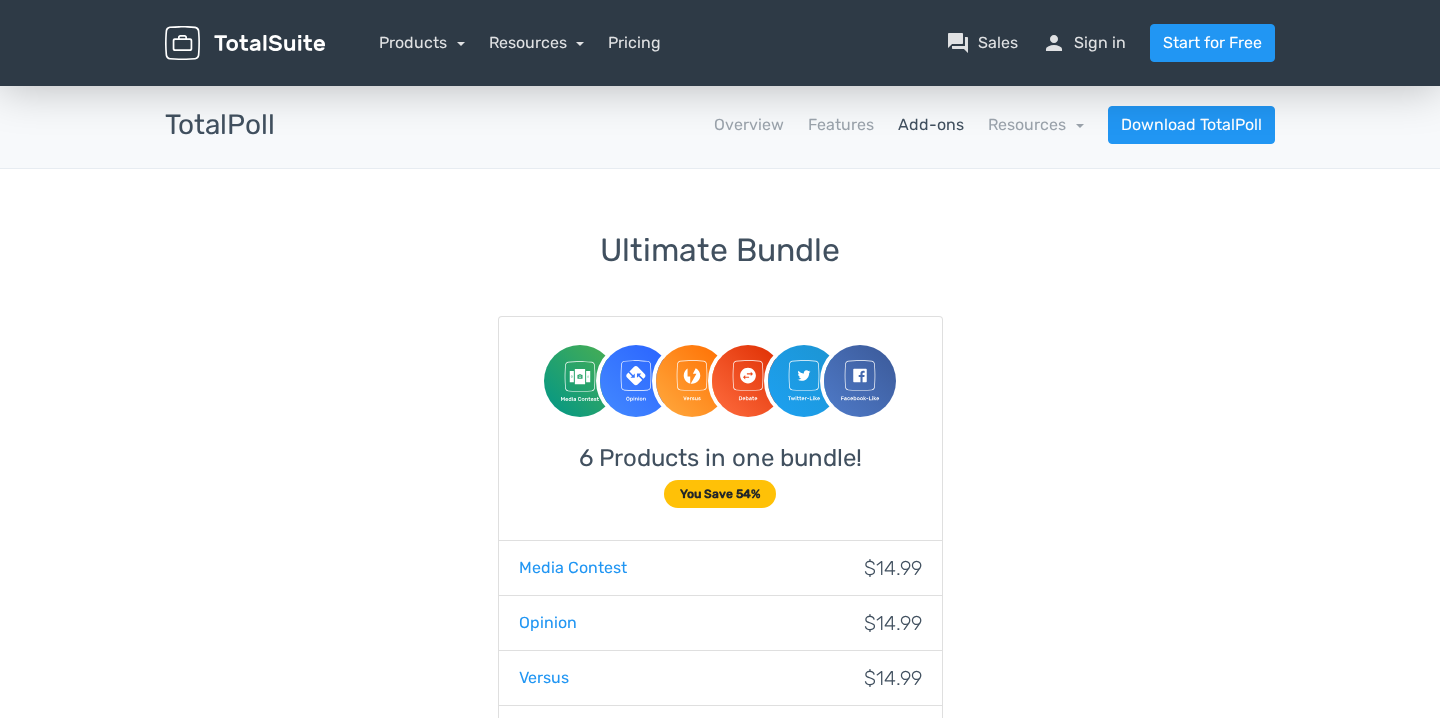 scroll, scrollTop: 0, scrollLeft: 0, axis: both 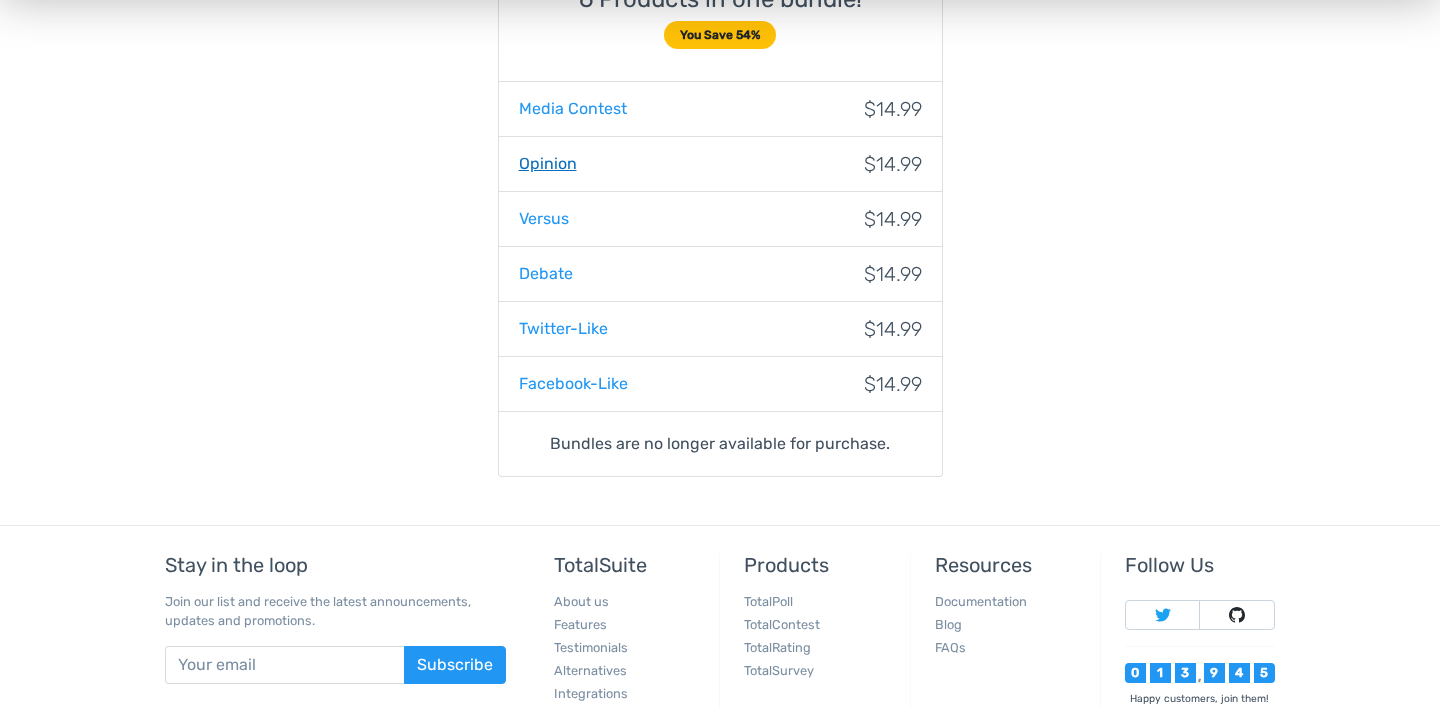 click on "Opinion" at bounding box center [548, 164] 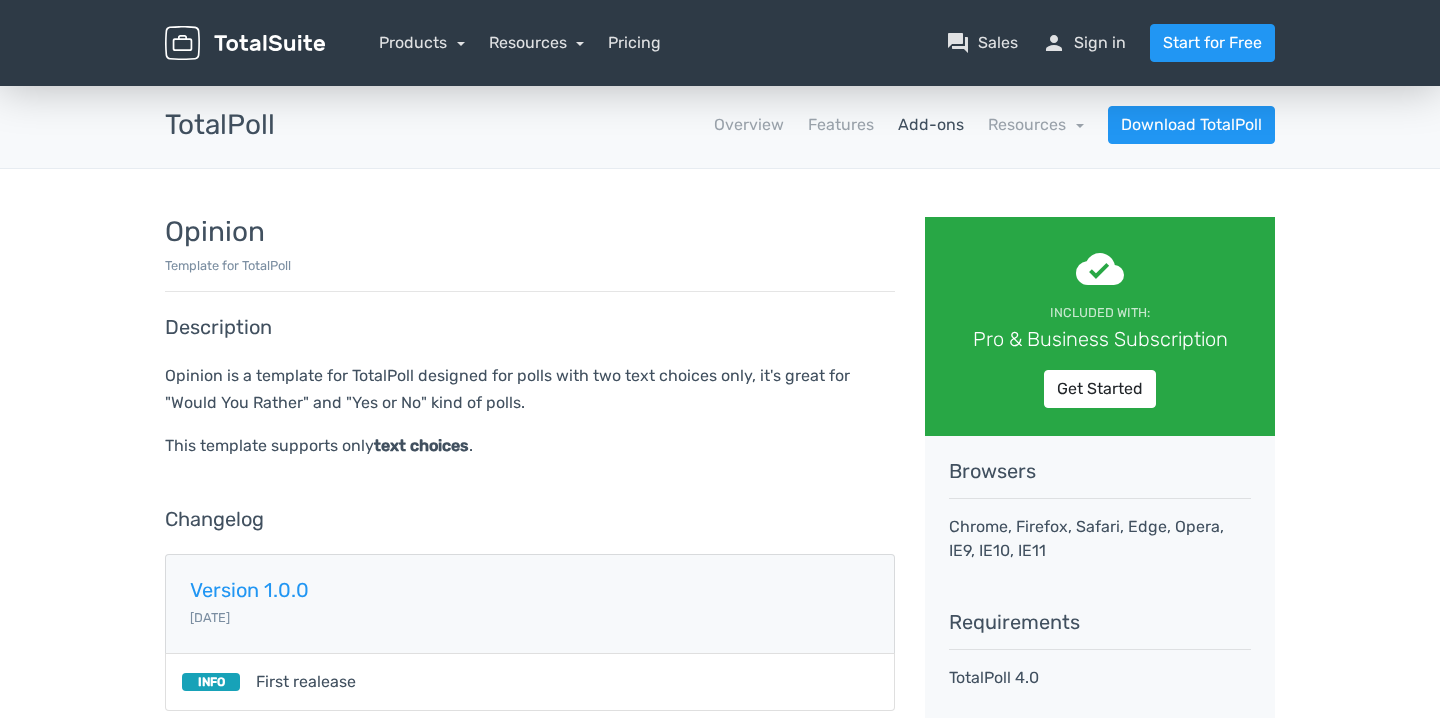 scroll, scrollTop: 0, scrollLeft: 0, axis: both 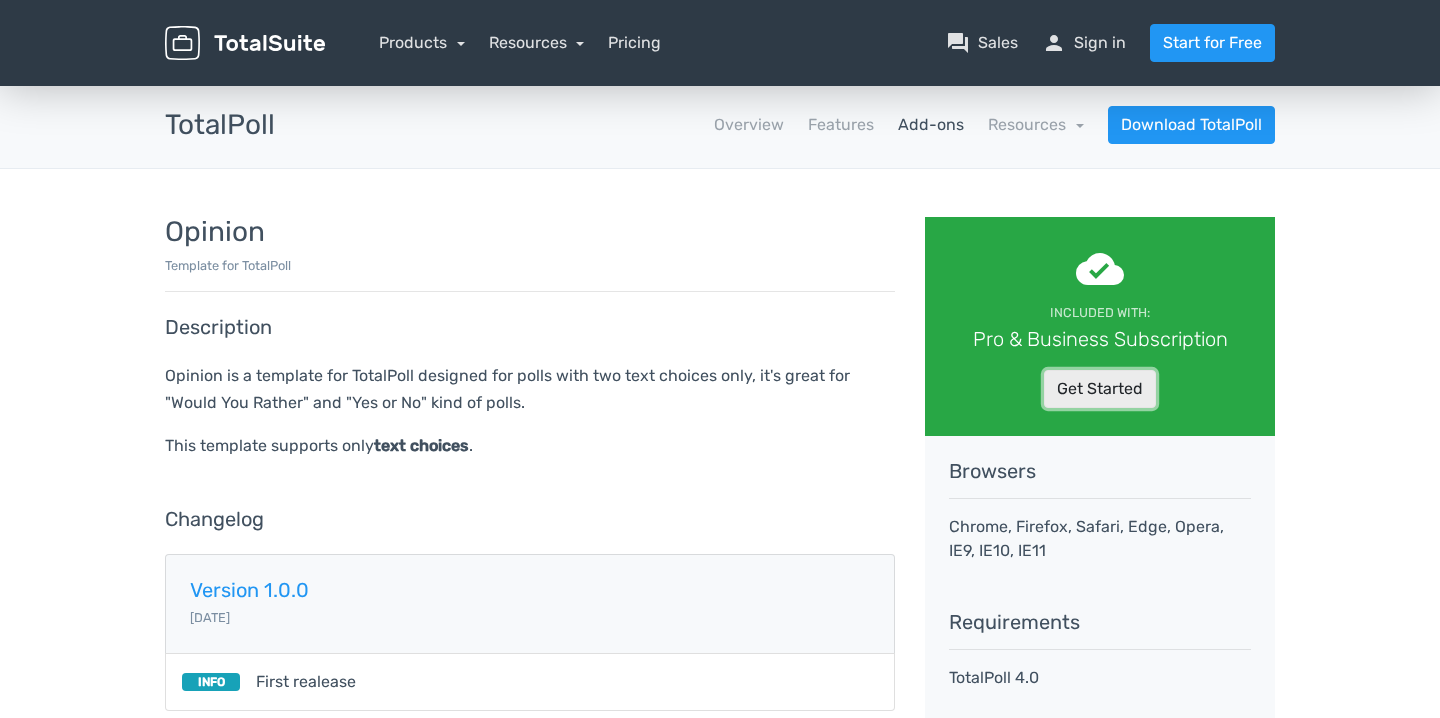 click on "Get Started" at bounding box center [1100, 389] 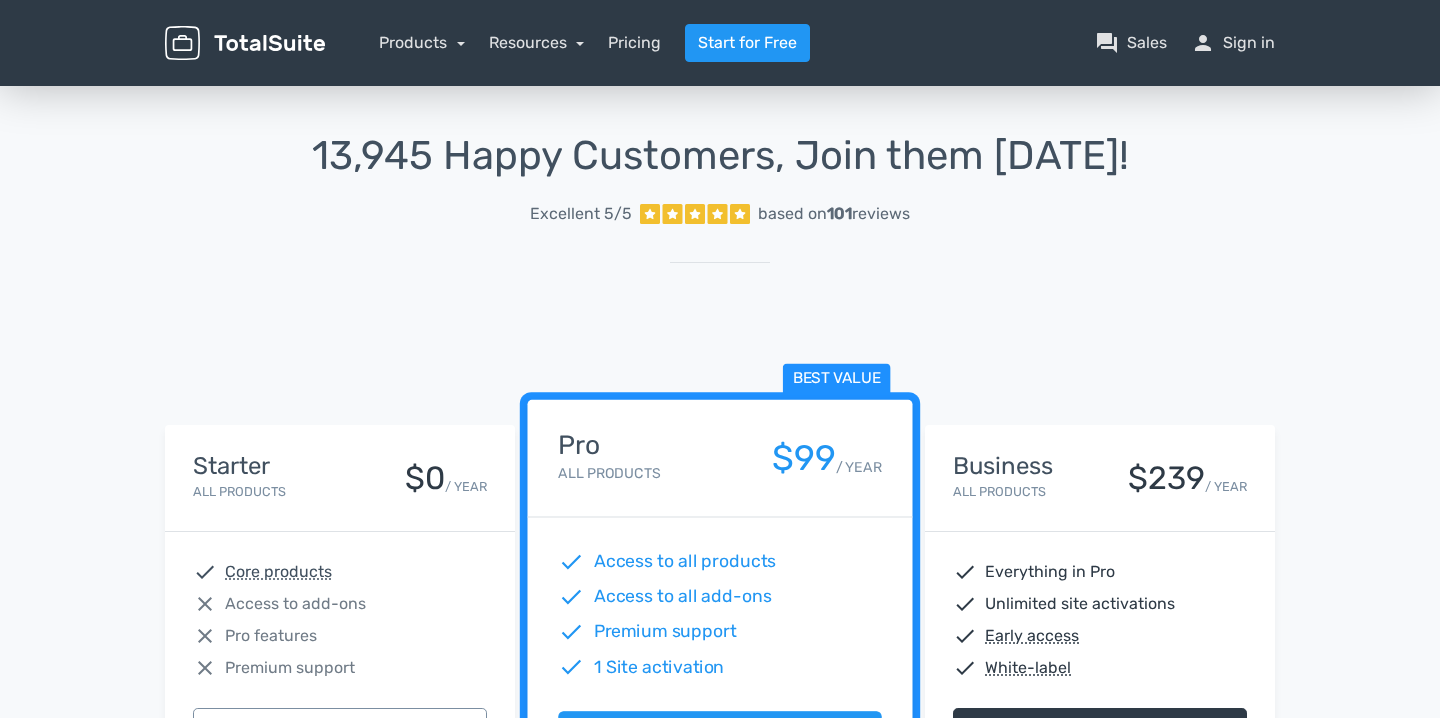 scroll, scrollTop: 0, scrollLeft: 0, axis: both 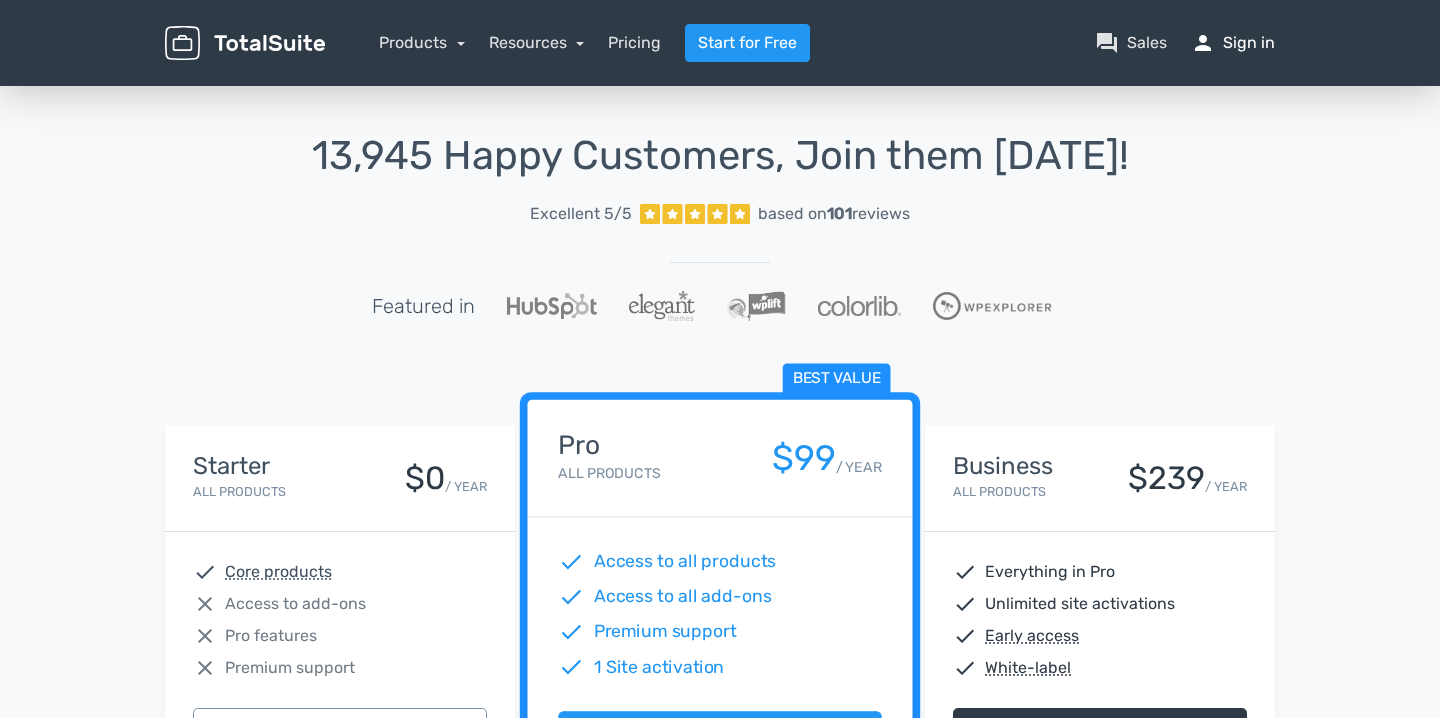 click on "person Sign in" at bounding box center (1233, 43) 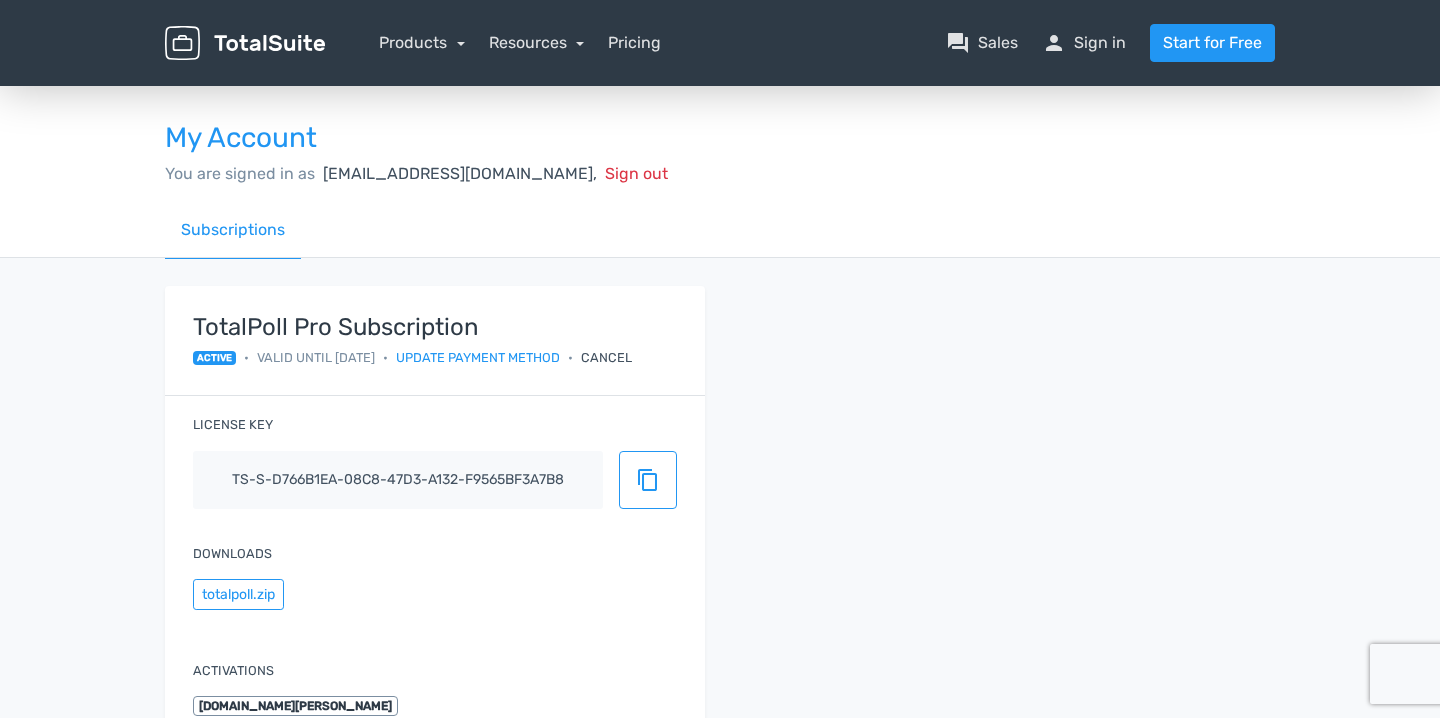 scroll, scrollTop: 0, scrollLeft: 0, axis: both 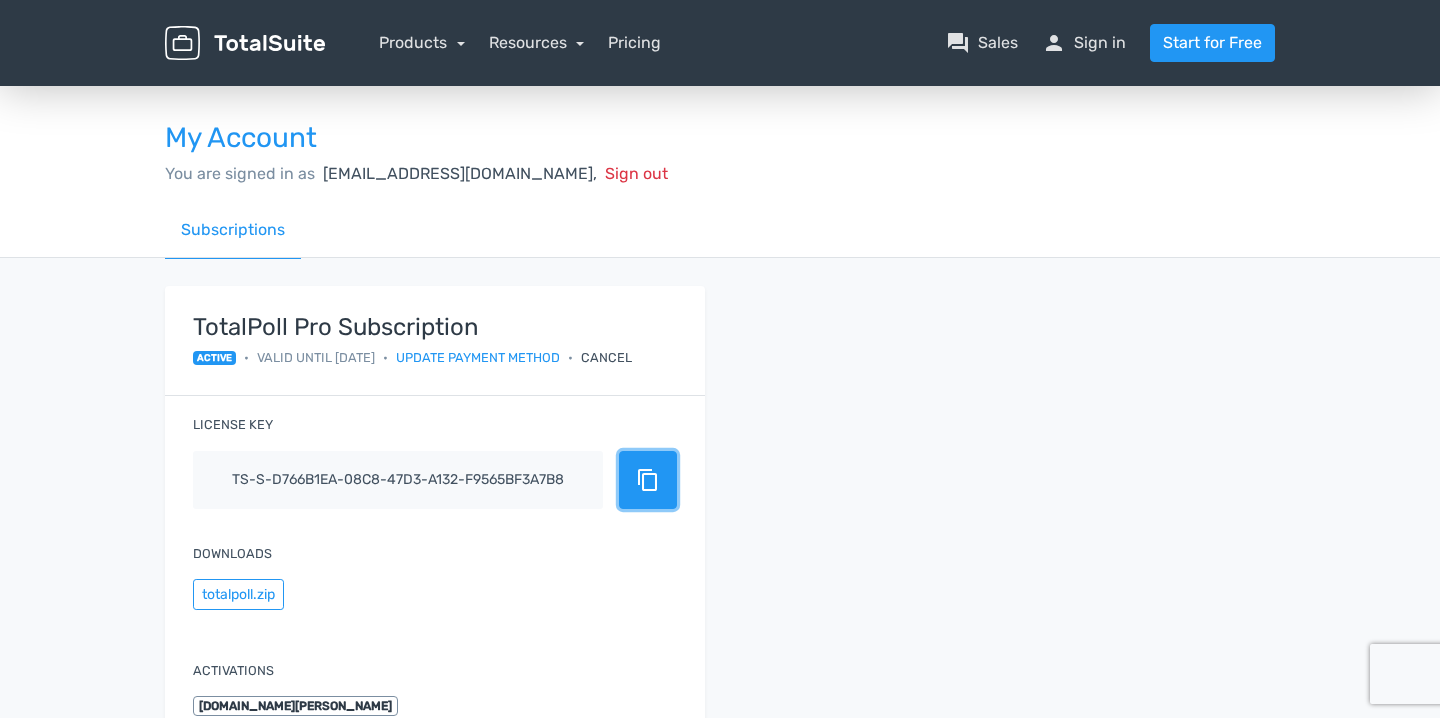 click on "content_copy" at bounding box center [648, 480] 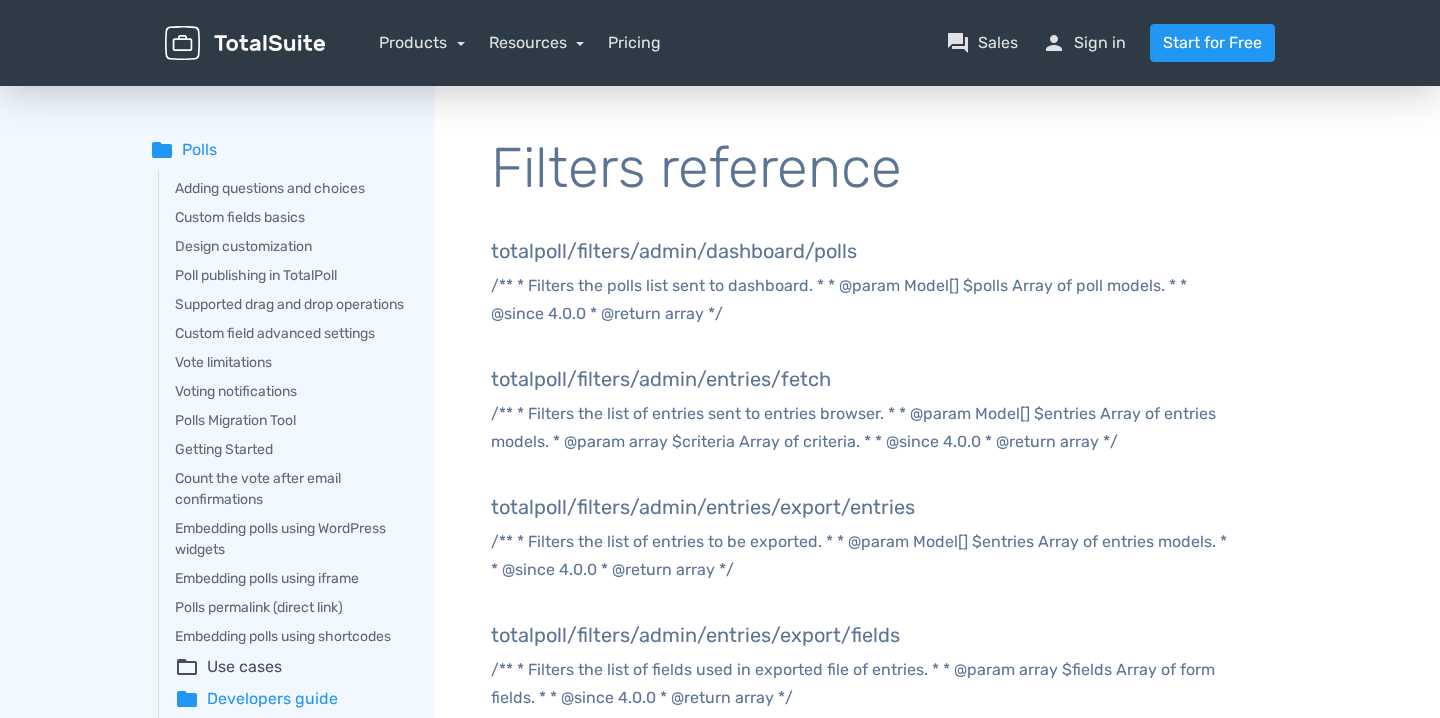 scroll, scrollTop: 0, scrollLeft: 0, axis: both 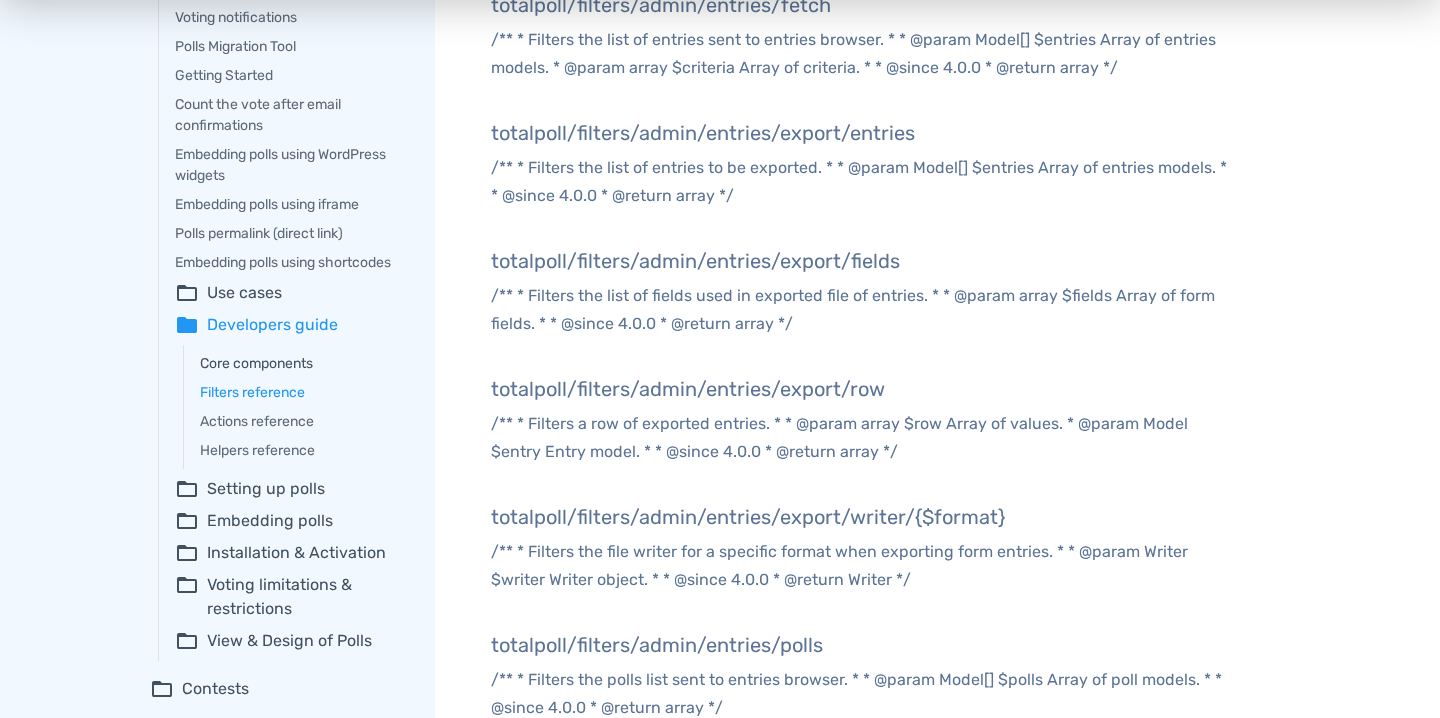 click on "Core components" at bounding box center [303, 363] 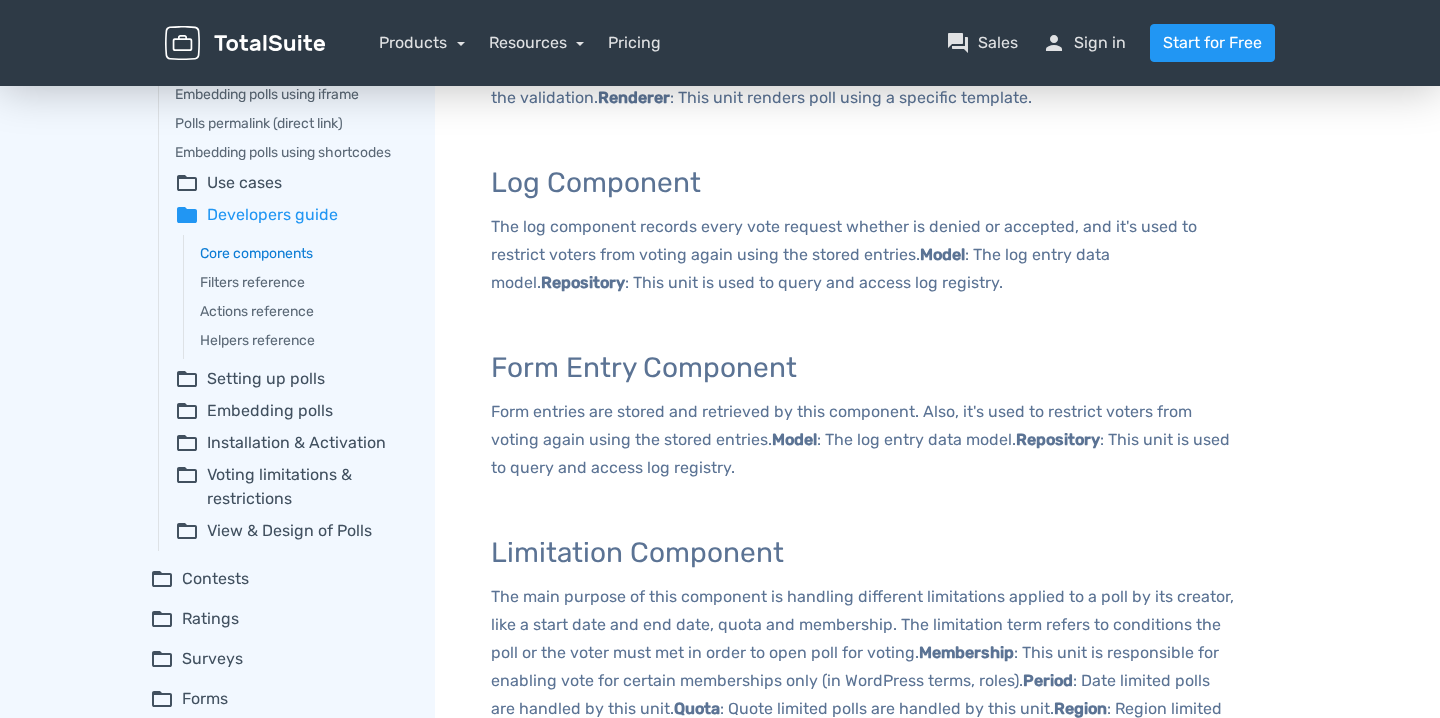 scroll, scrollTop: 471, scrollLeft: 0, axis: vertical 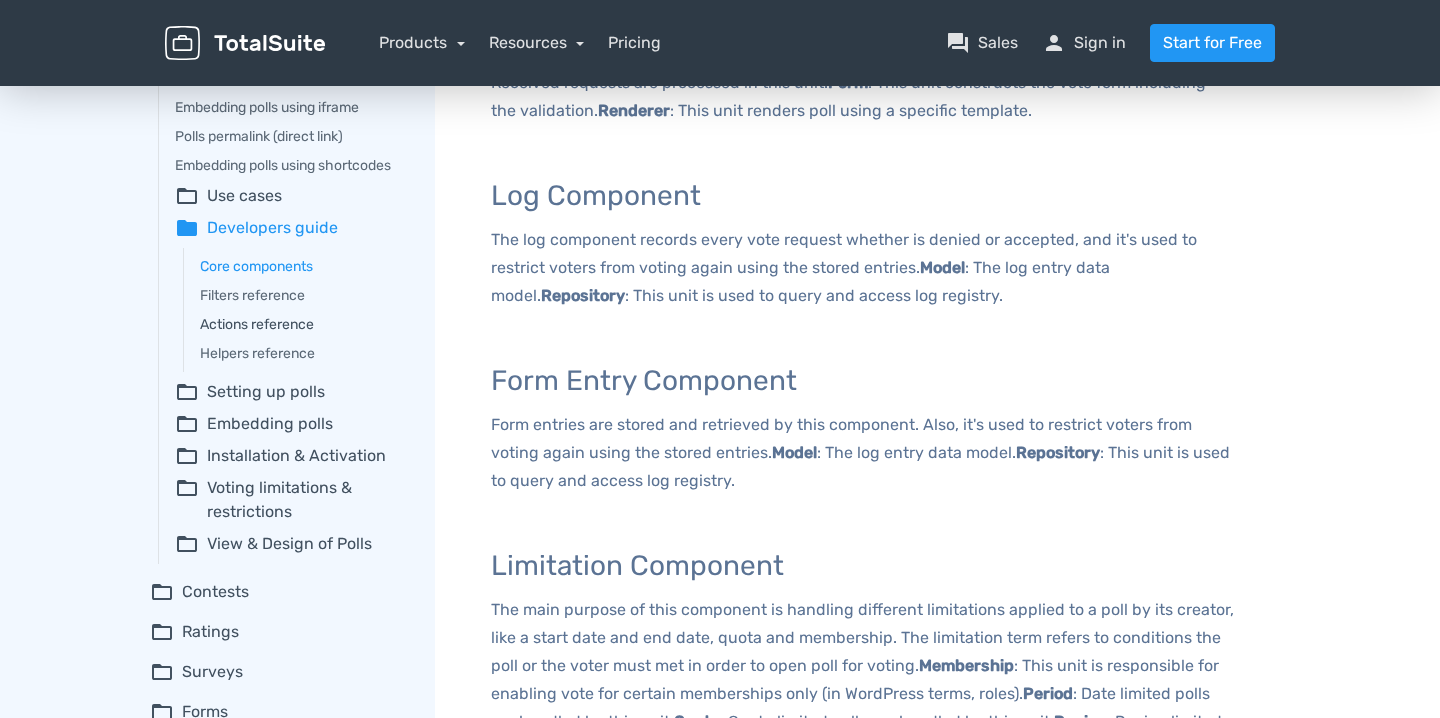 click on "Actions reference" at bounding box center (303, 324) 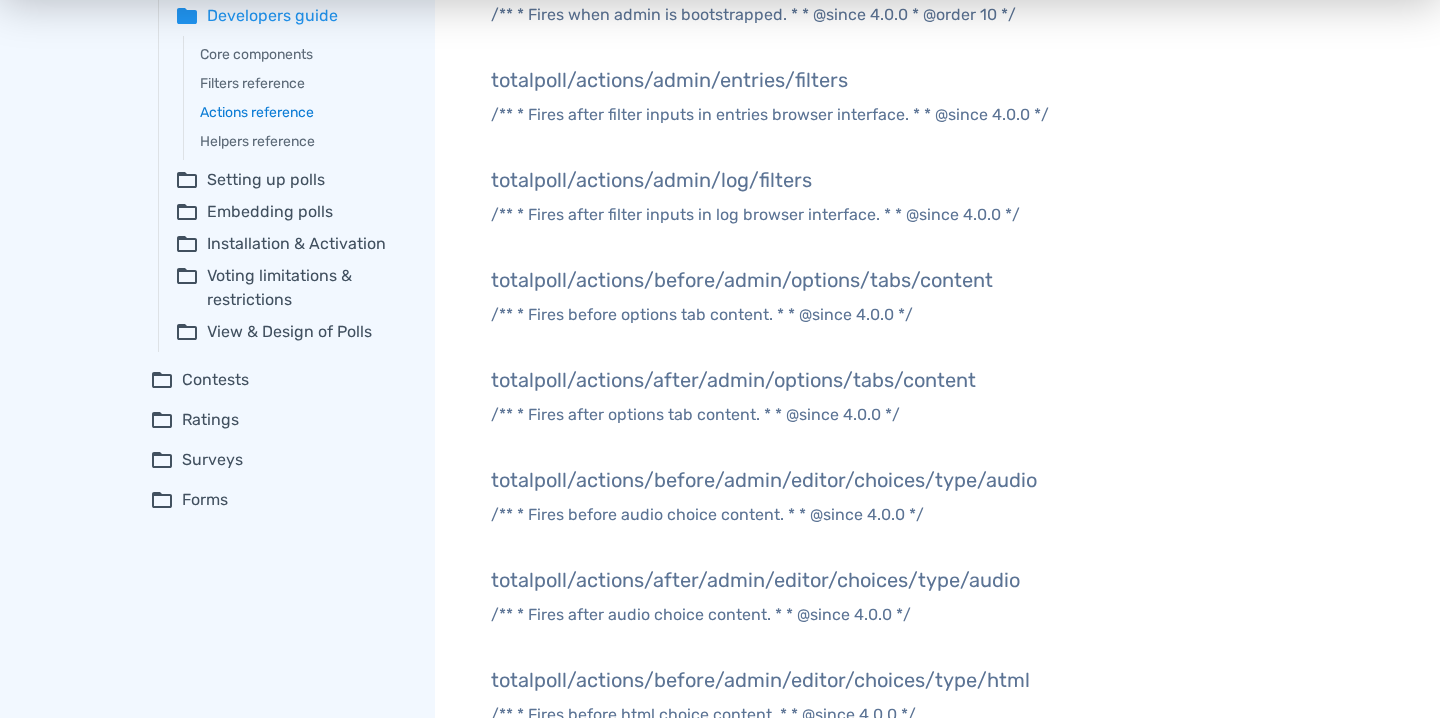 scroll, scrollTop: 674, scrollLeft: 0, axis: vertical 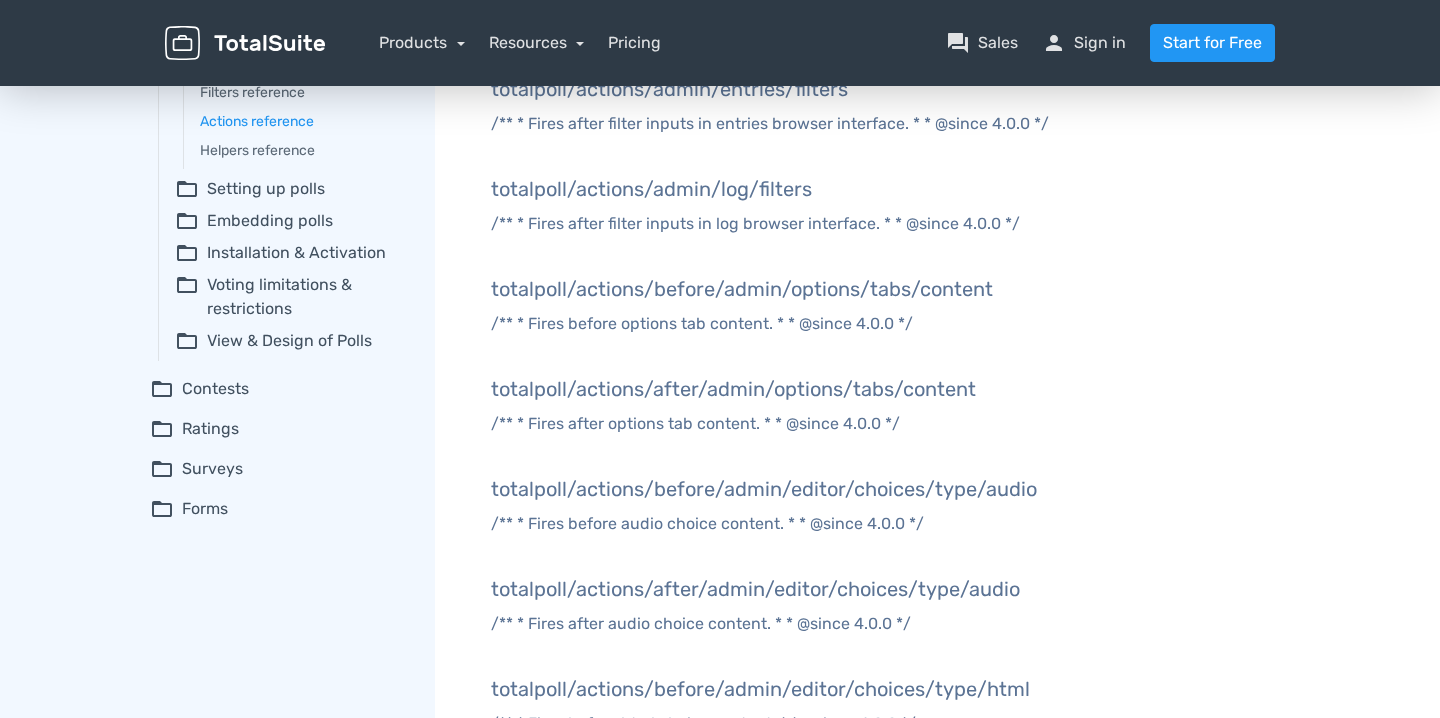 click on "folder_open
Setting up polls" at bounding box center [291, 189] 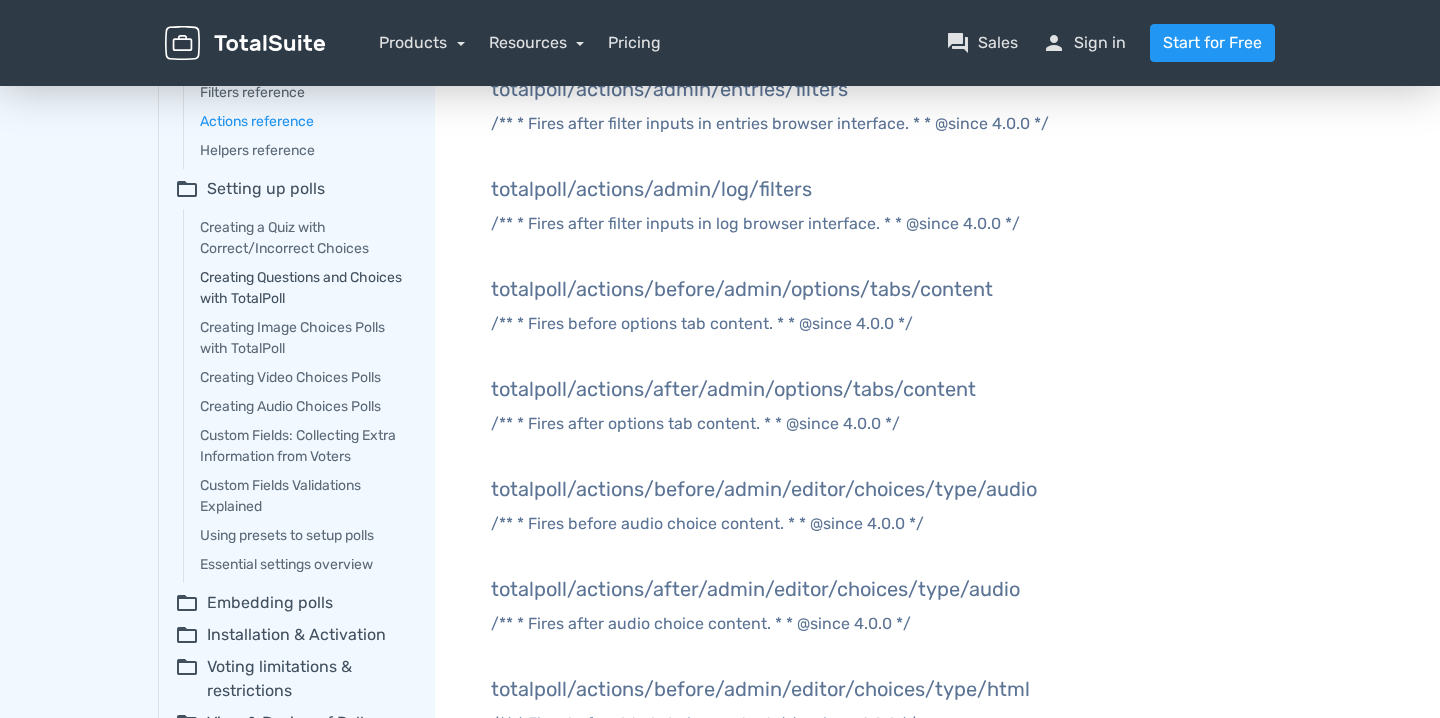 click on "Creating Questions and Choices with TotalPoll" at bounding box center (303, 288) 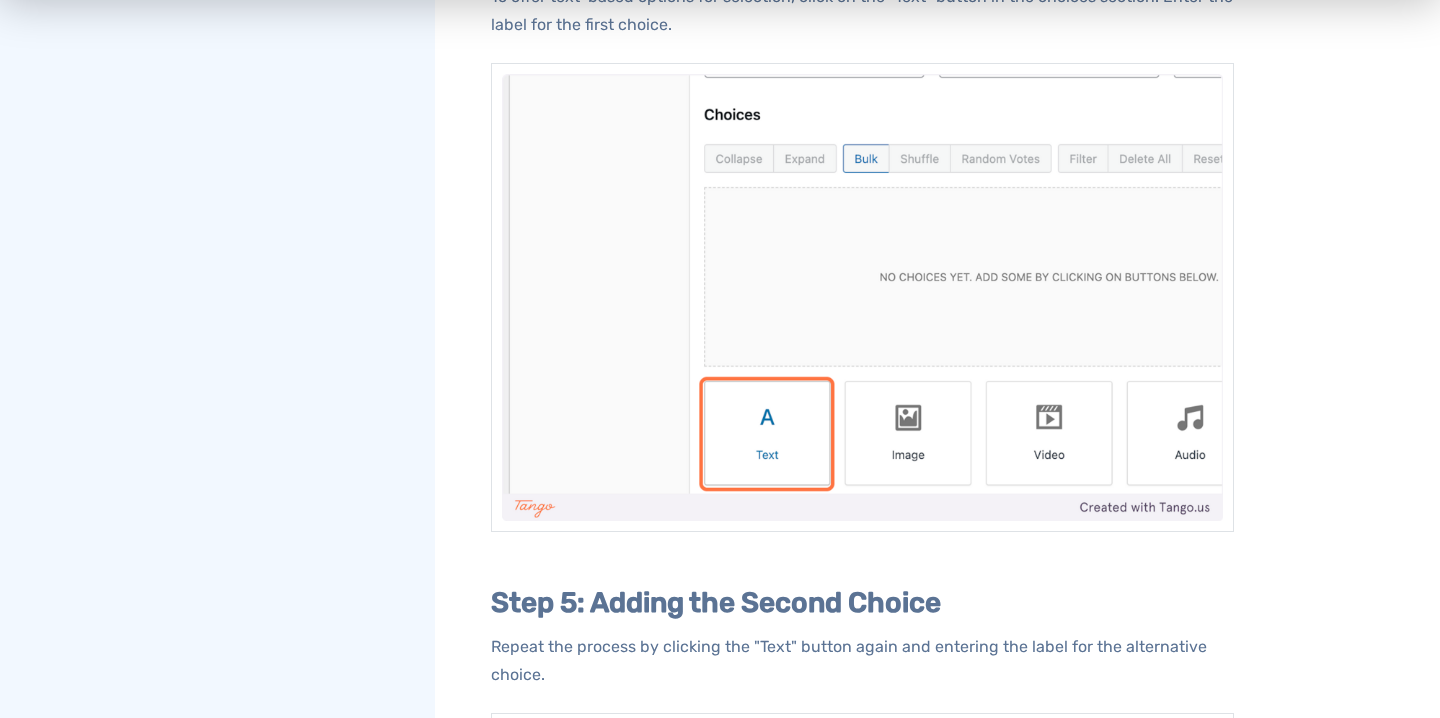 scroll, scrollTop: 2500, scrollLeft: 0, axis: vertical 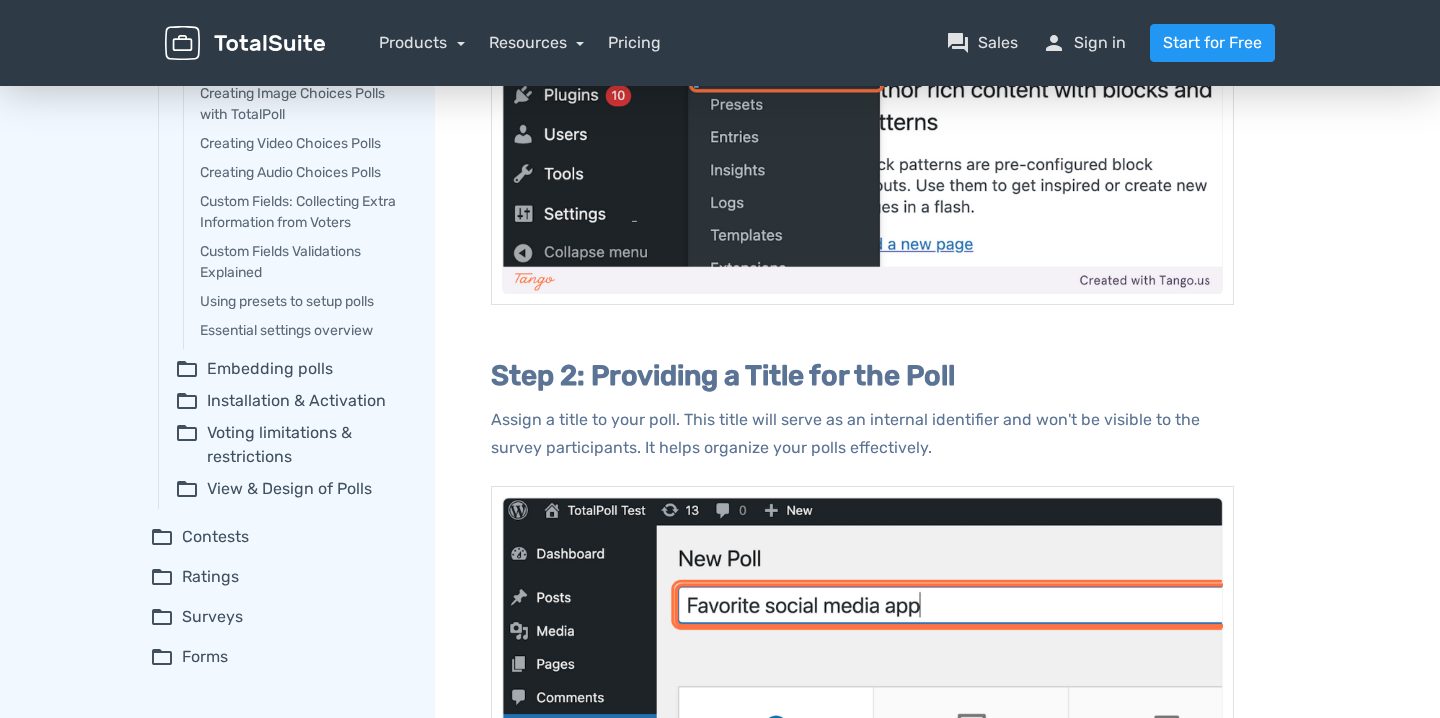 click on "folder_open
View & Design of Polls" at bounding box center (291, 489) 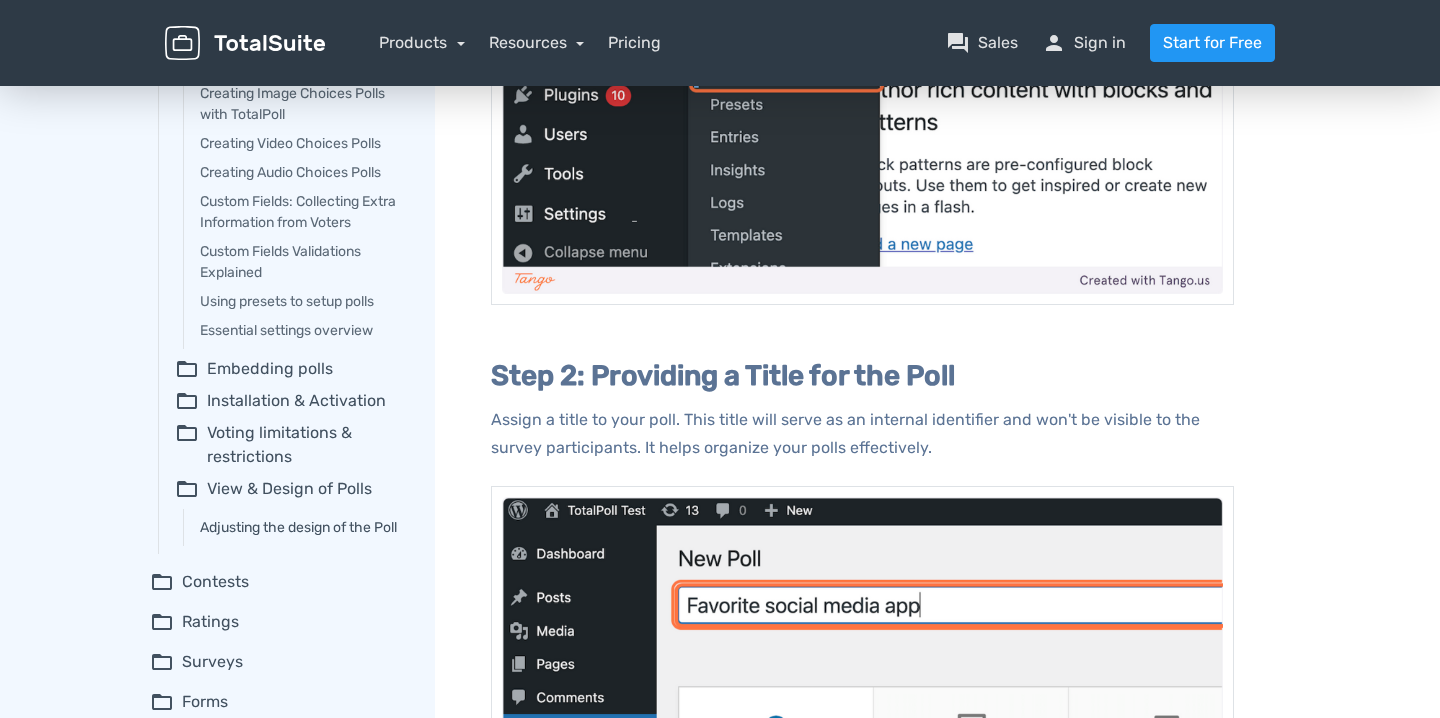 click on "Adjusting the design of the Poll" at bounding box center [303, 527] 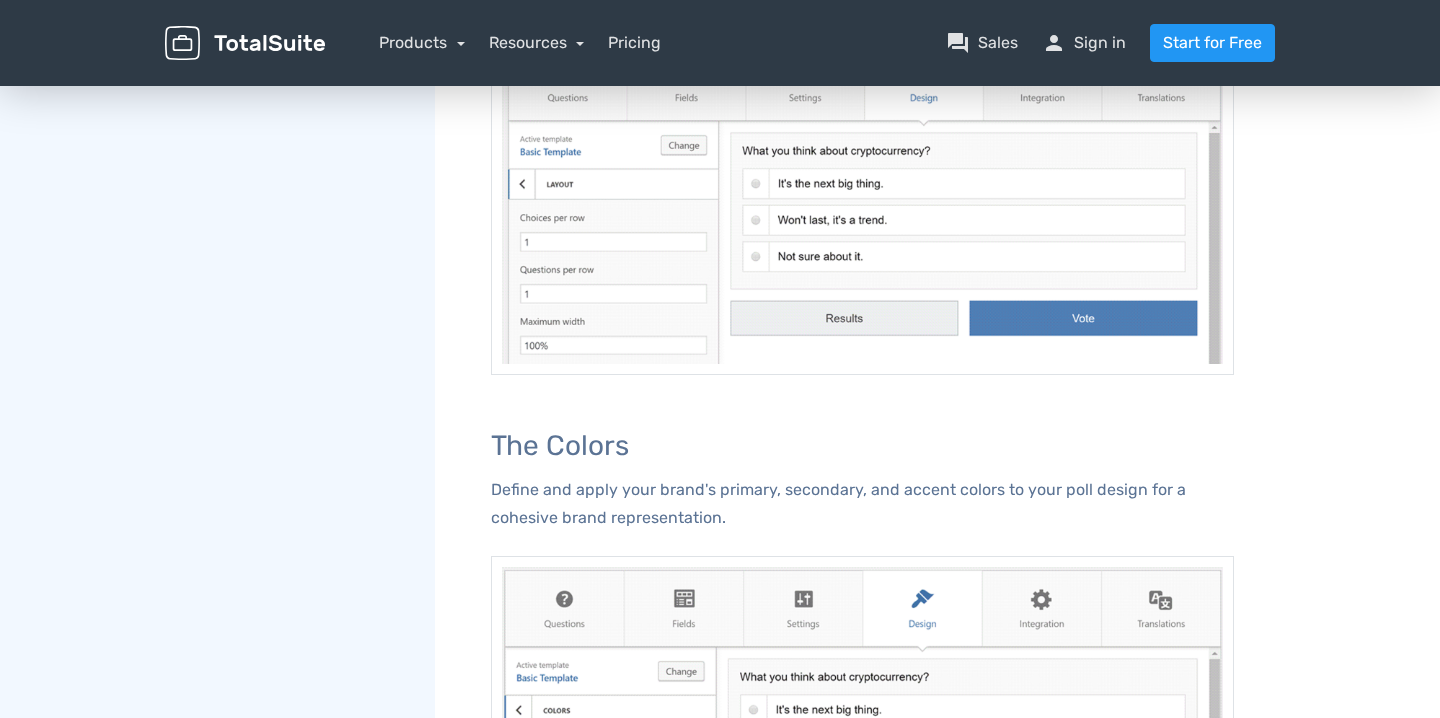 scroll, scrollTop: 1244, scrollLeft: 0, axis: vertical 